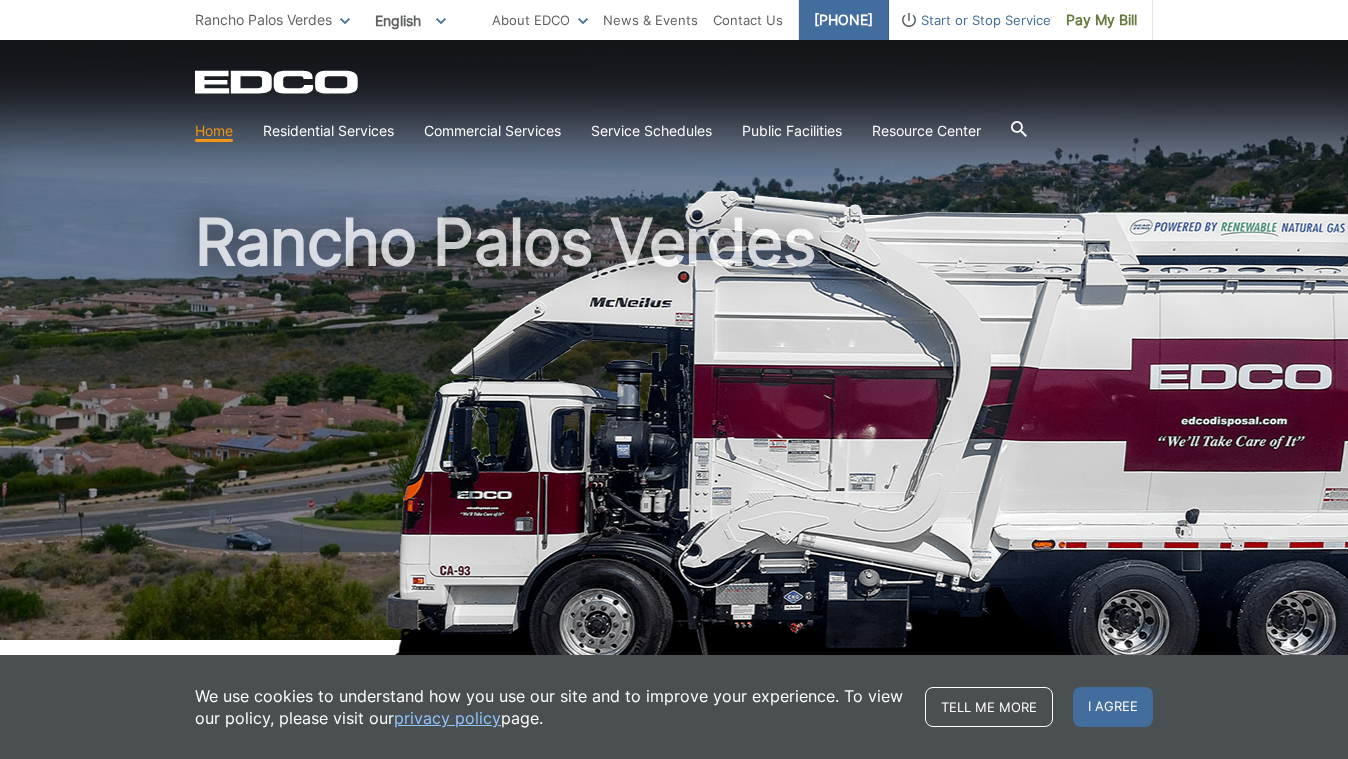 scroll, scrollTop: 0, scrollLeft: 0, axis: both 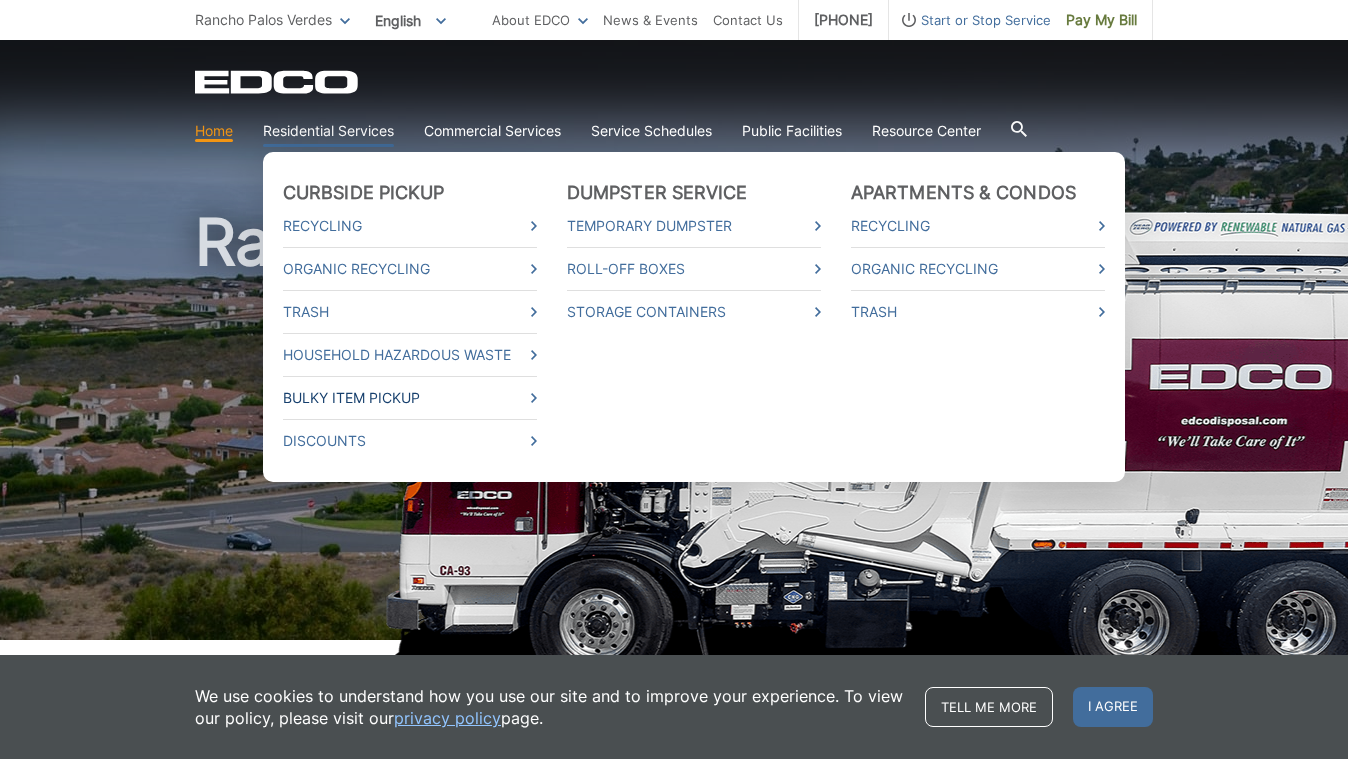 click on "Bulky Item Pickup" at bounding box center [410, 398] 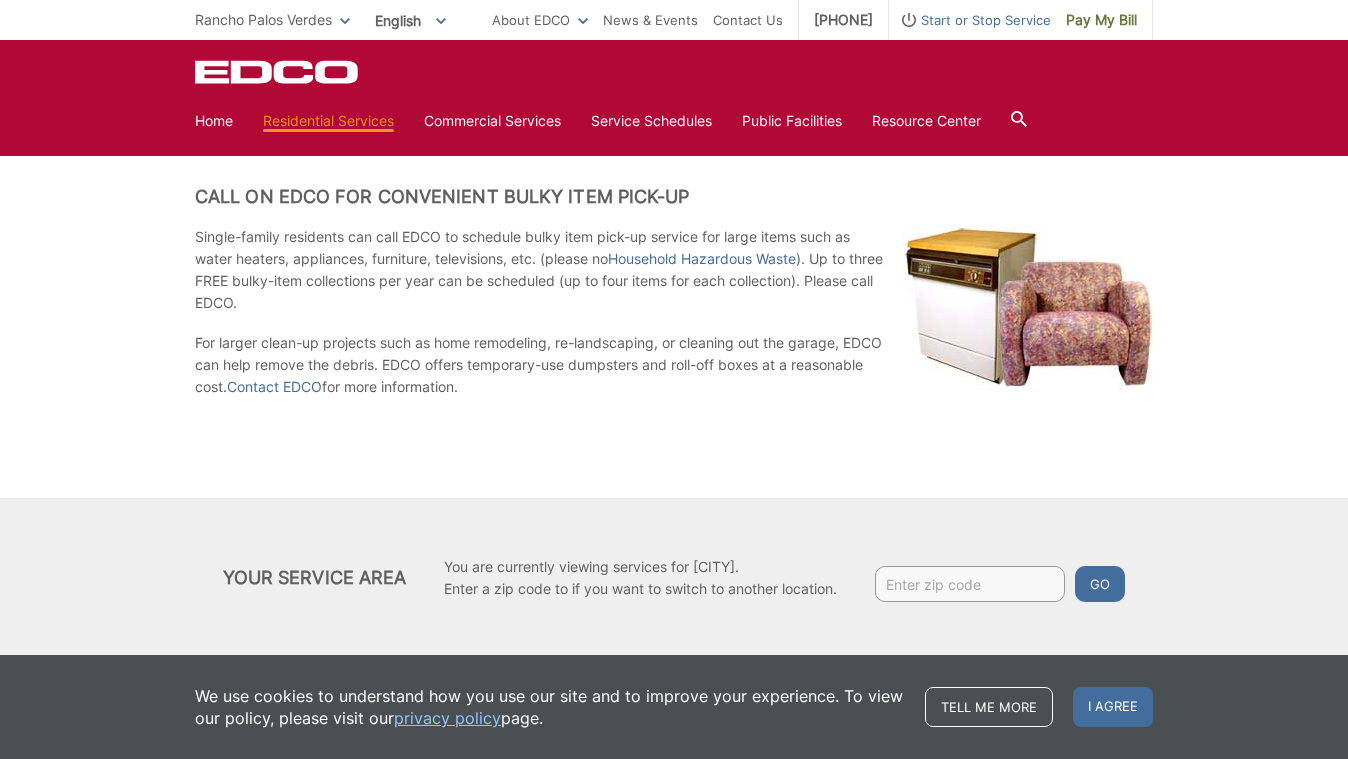 scroll, scrollTop: 176, scrollLeft: 0, axis: vertical 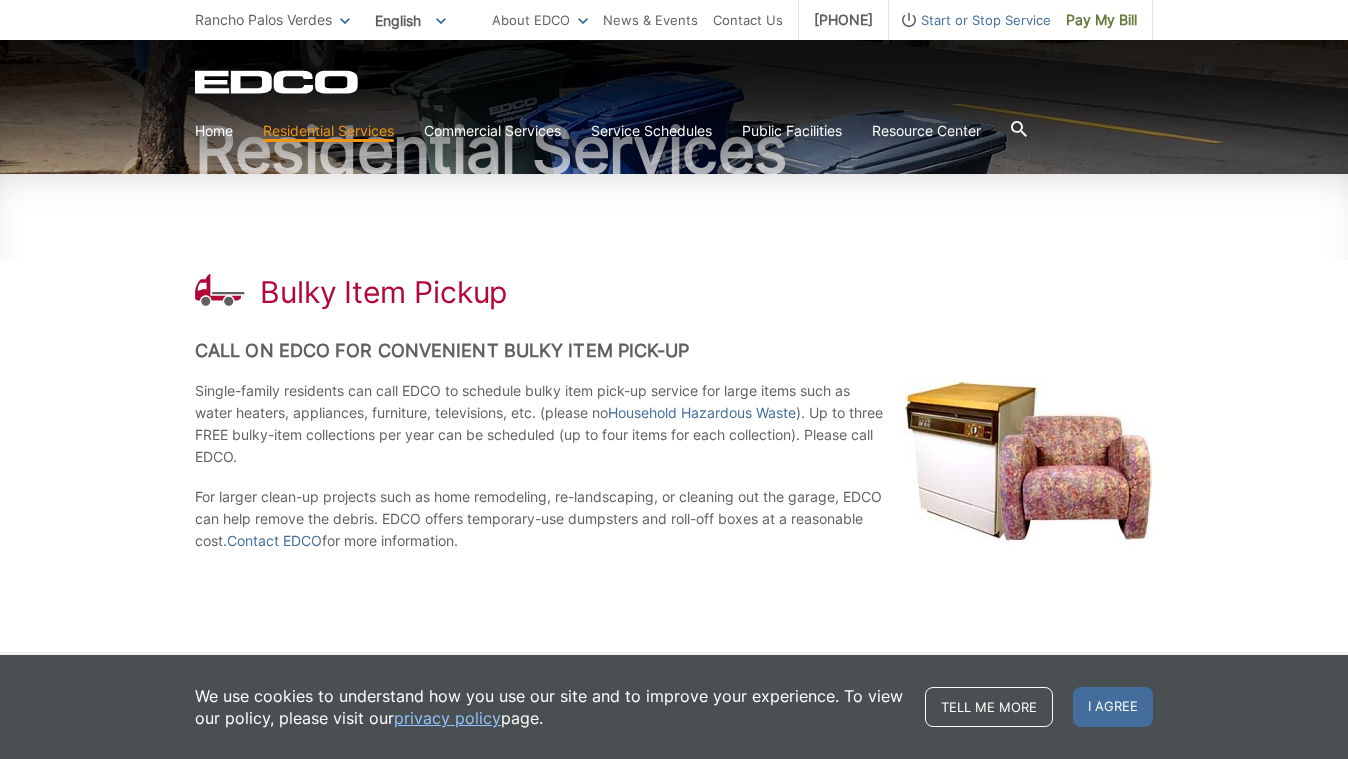 click on "Bulky Item Pickup
Call on EDCO for Convenient Bulky Item Pick-up
Single-family residents can call EDCO to schedule bulky item pick-up service for large items such as water heaters, appliances, furniture, televisions, etc. (please no  Household Hazardous Waste ). Up to three FREE bulky-item collections per year can be scheduled (up to four items for each collection). Please call EDCO.
For larger clean-up projects such as home remodeling, re-landscaping, or cleaning out the garage, EDCO can help remove the debris. EDCO offers temporary-use dumpsters and roll-off boxes at a reasonable cost.  Contact EDCO  for more information." at bounding box center [674, 413] 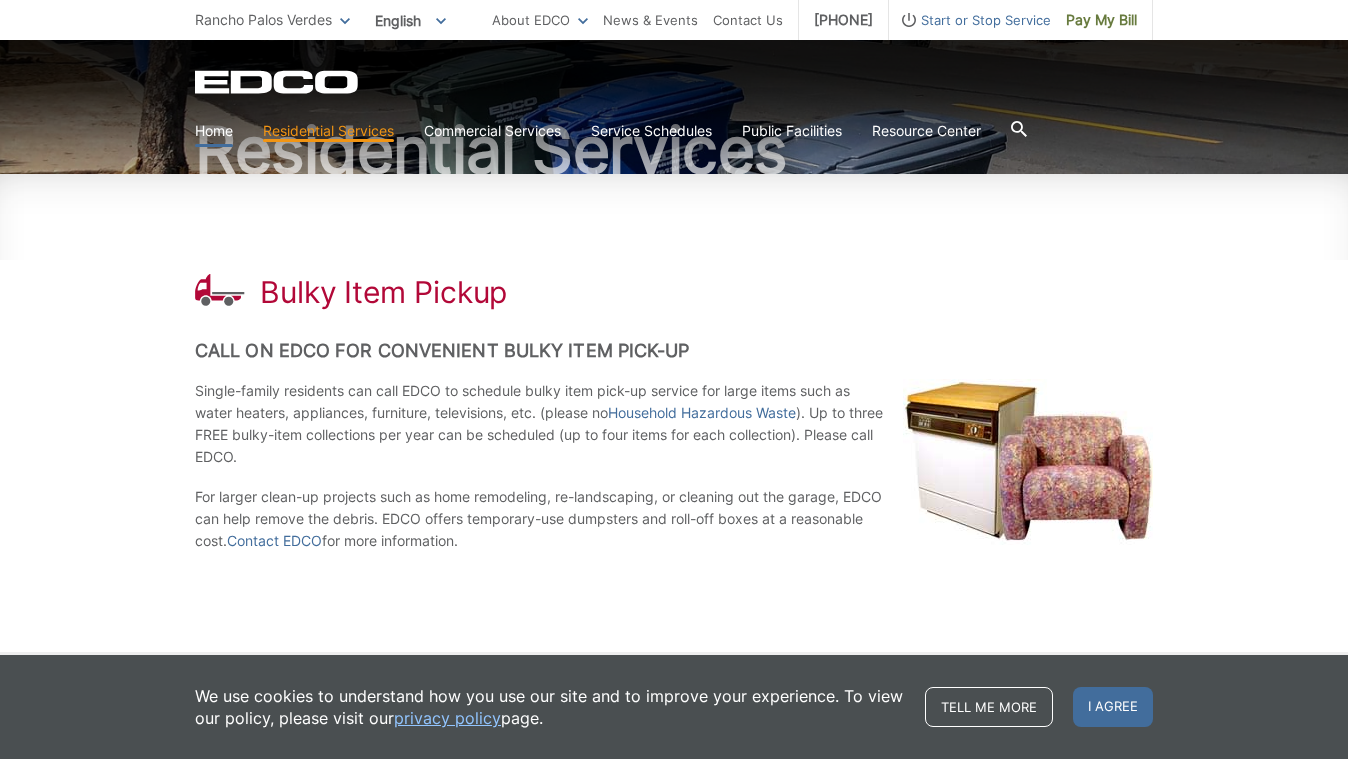 click on "Home" at bounding box center [214, 131] 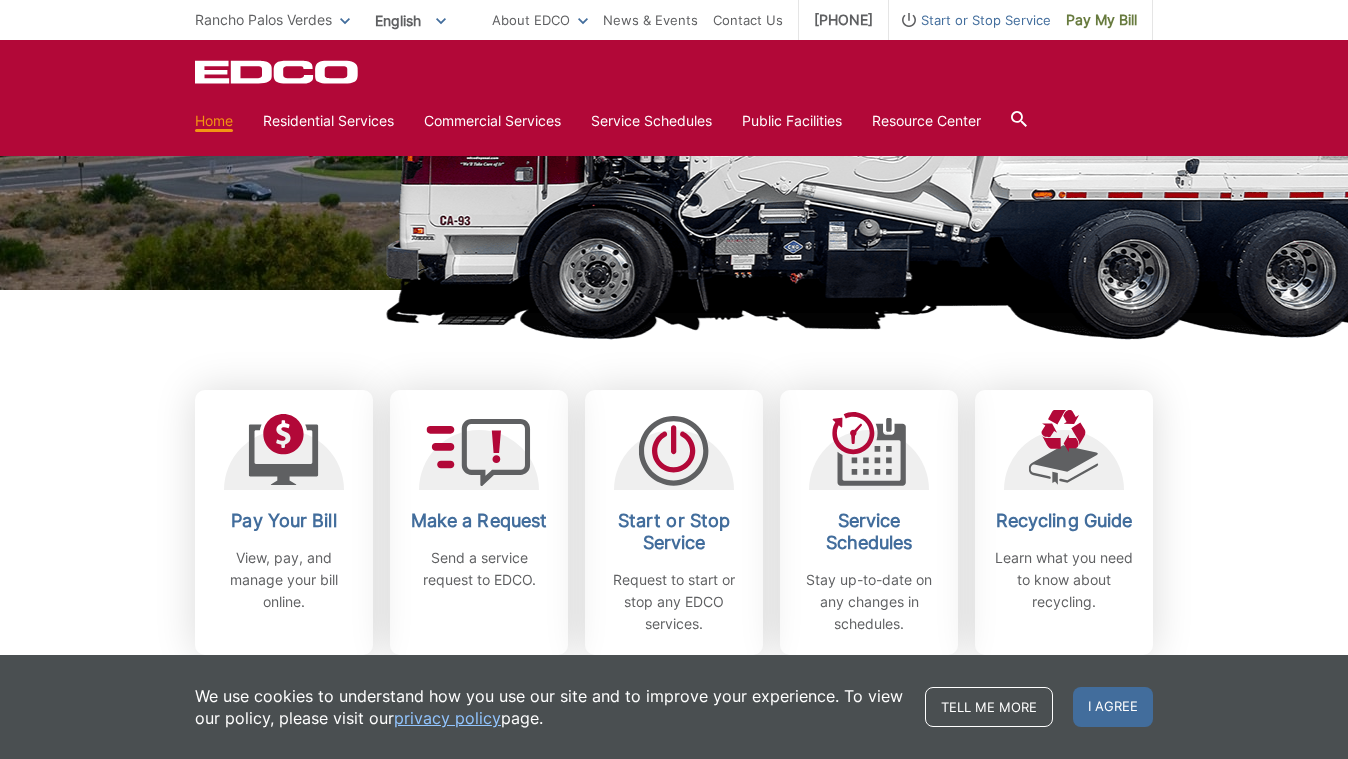 scroll, scrollTop: 337, scrollLeft: 0, axis: vertical 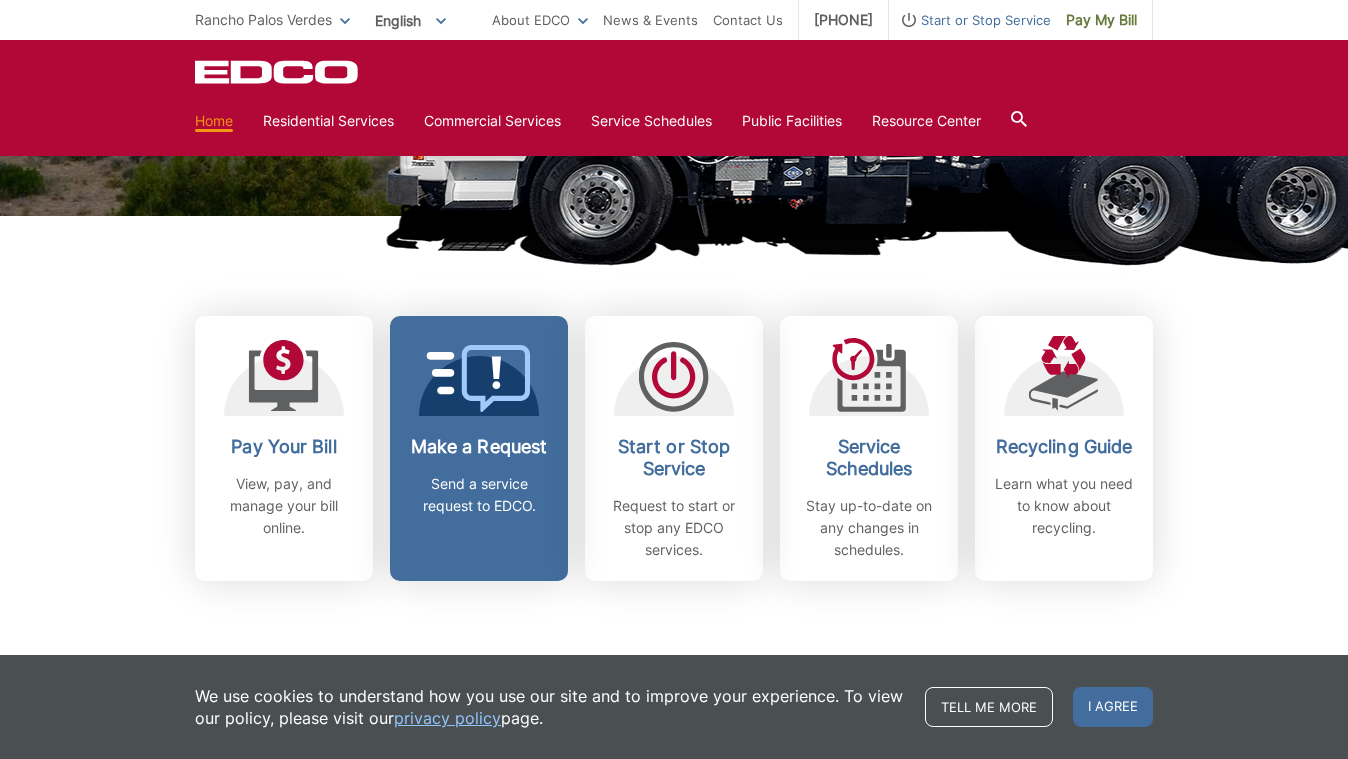 click on "Make a Request
Send a service request to EDCO." at bounding box center (479, 476) 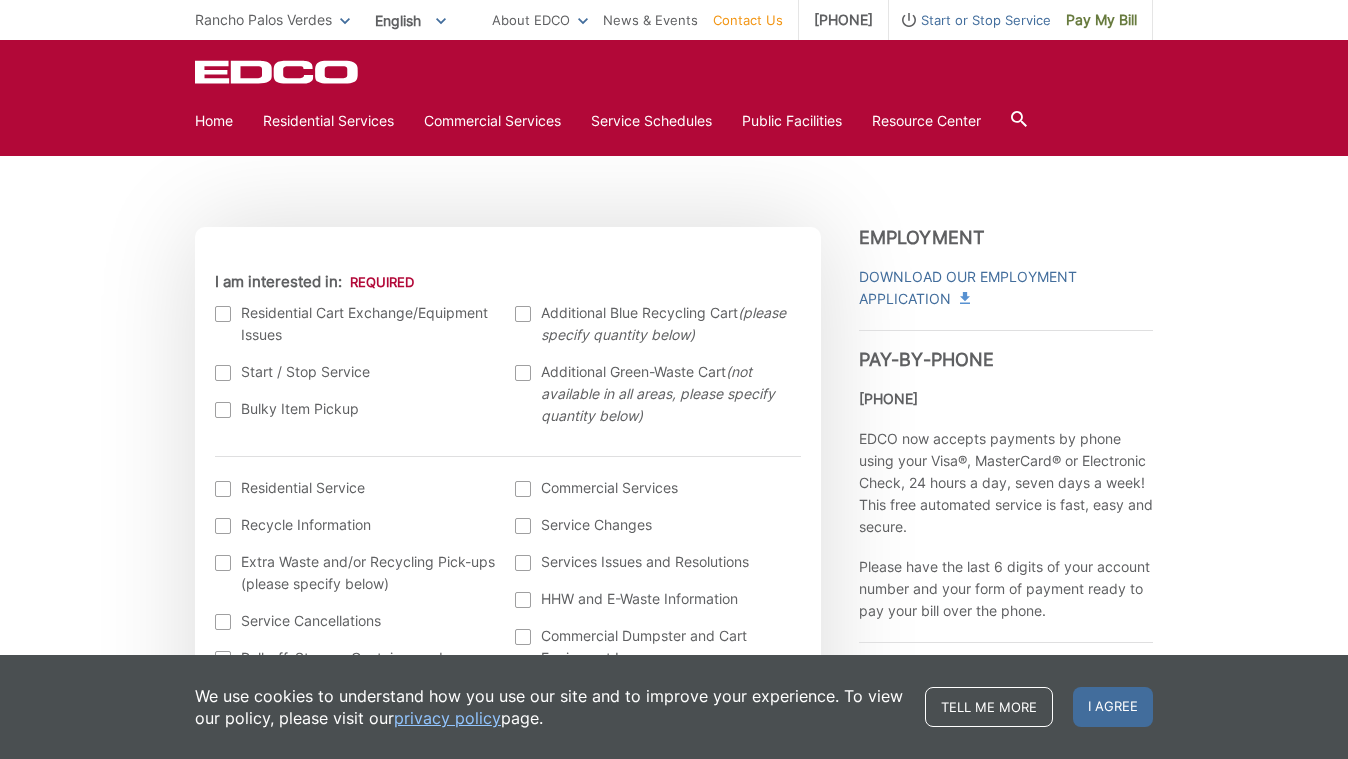 scroll, scrollTop: 542, scrollLeft: 0, axis: vertical 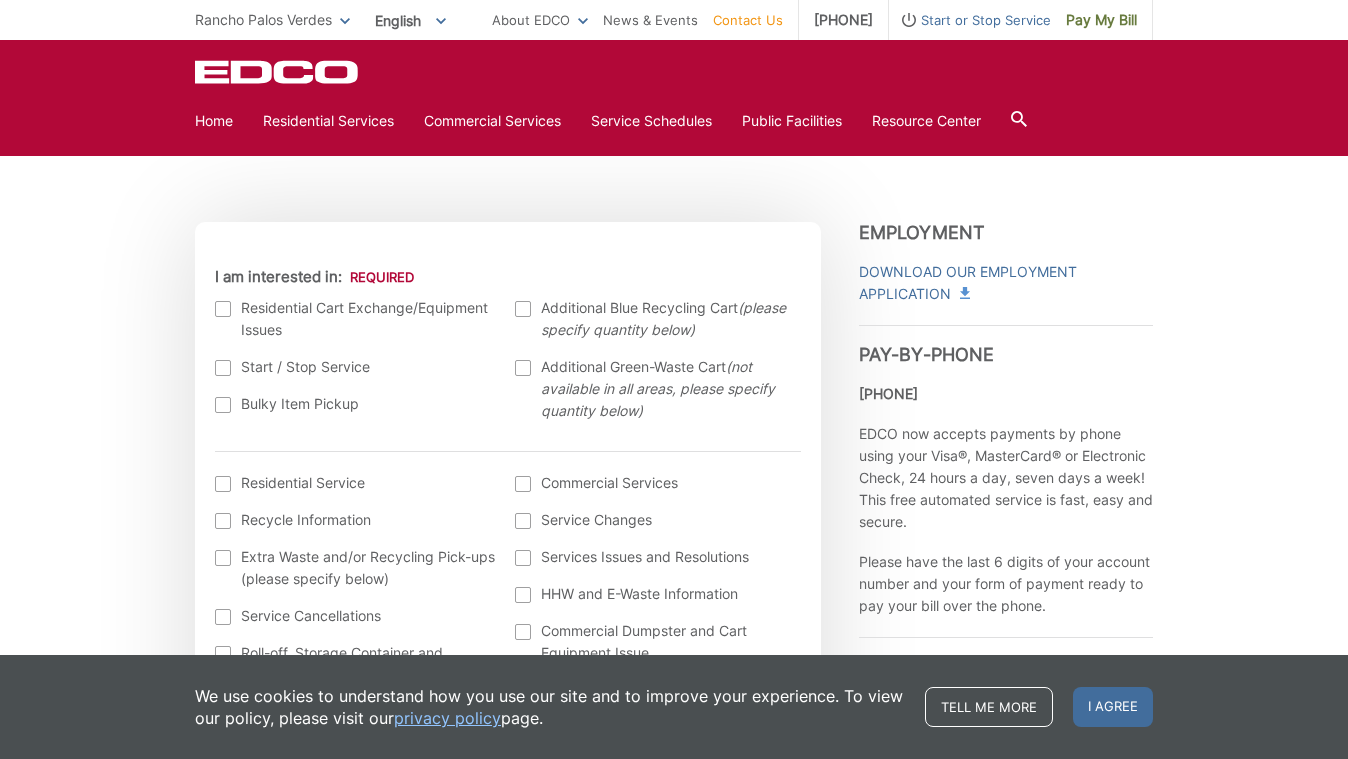 click at bounding box center (223, 405) 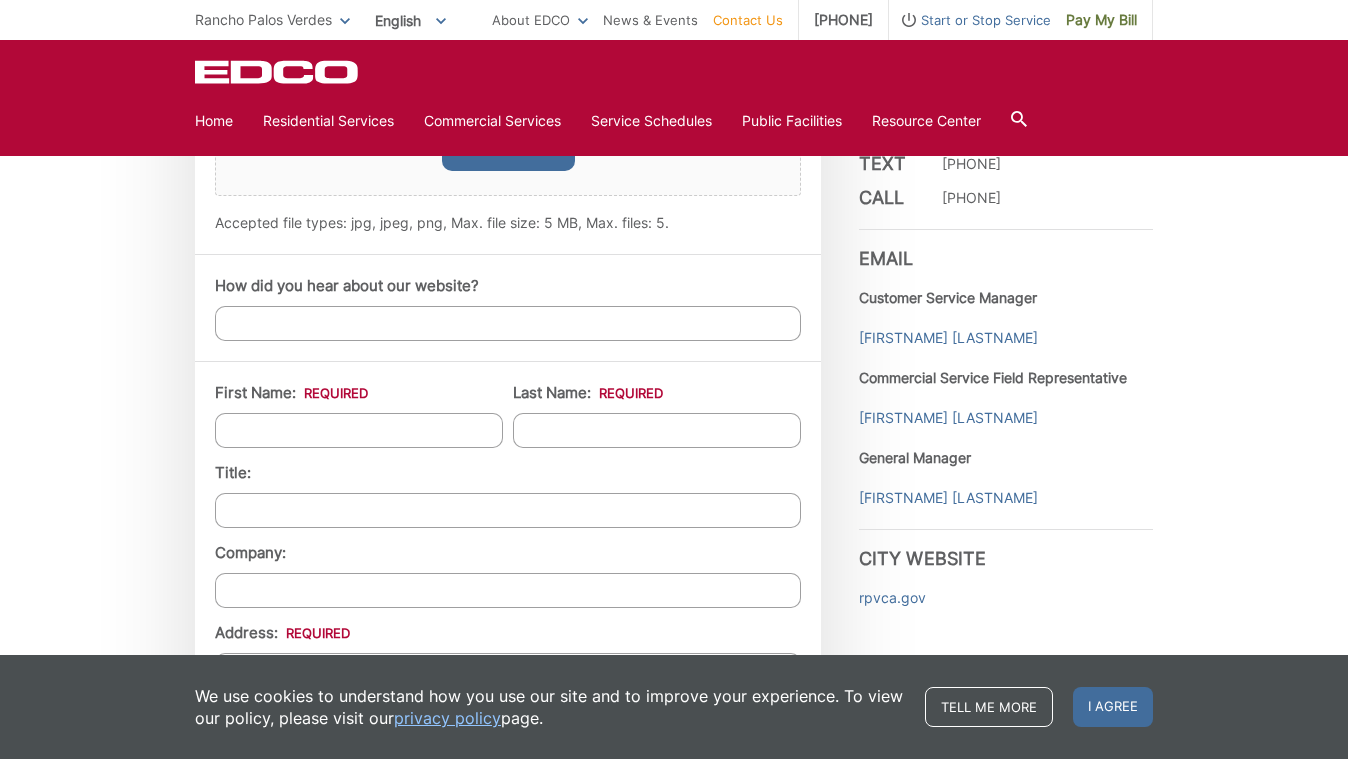 scroll, scrollTop: 1432, scrollLeft: 0, axis: vertical 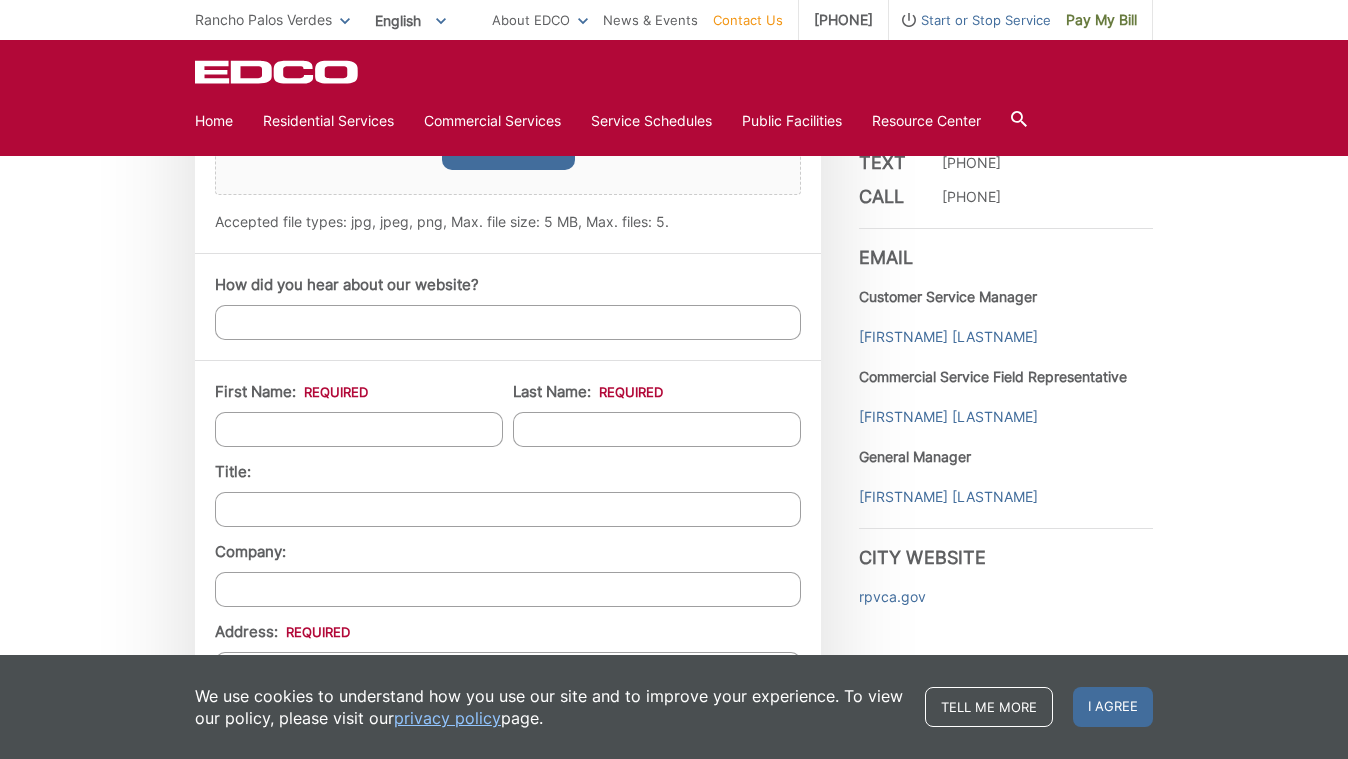 click on "First Name: *" at bounding box center (359, 429) 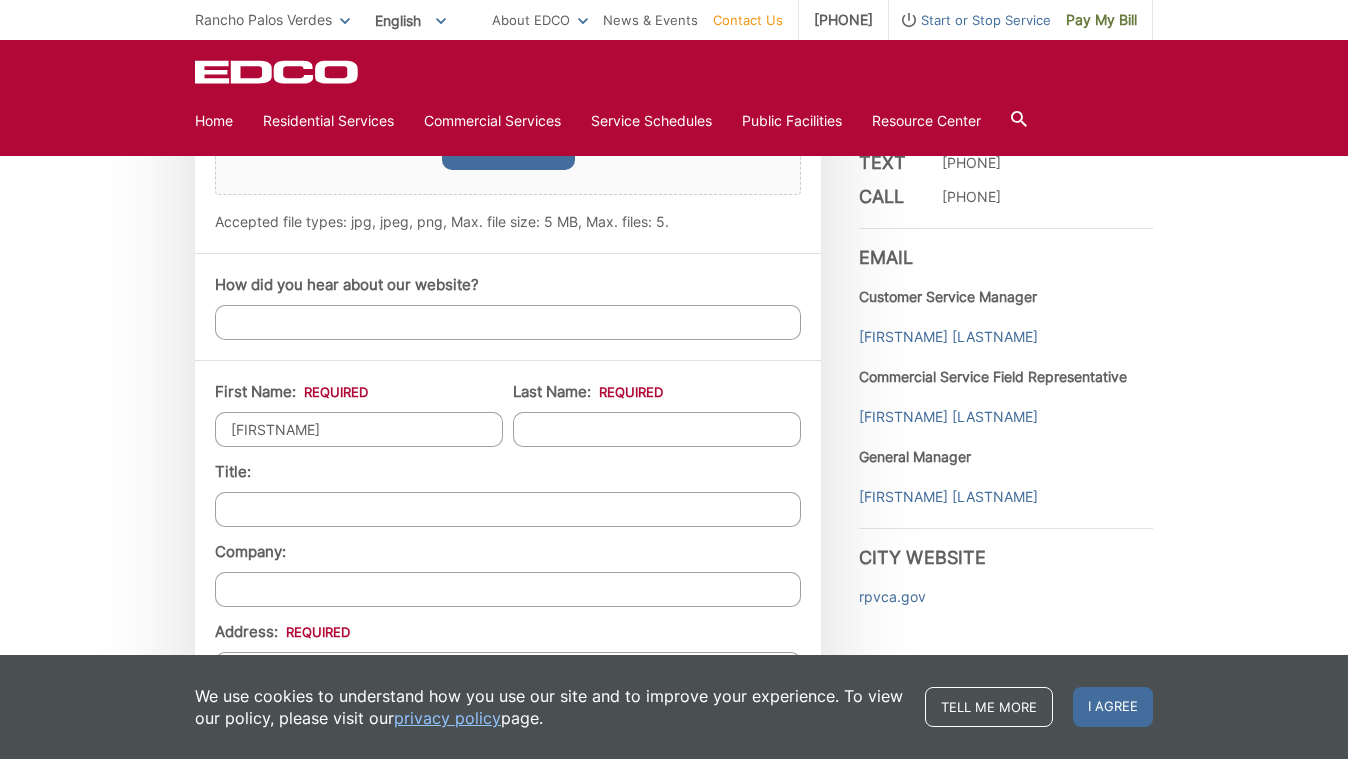 type on "[FIRSTNAME]" 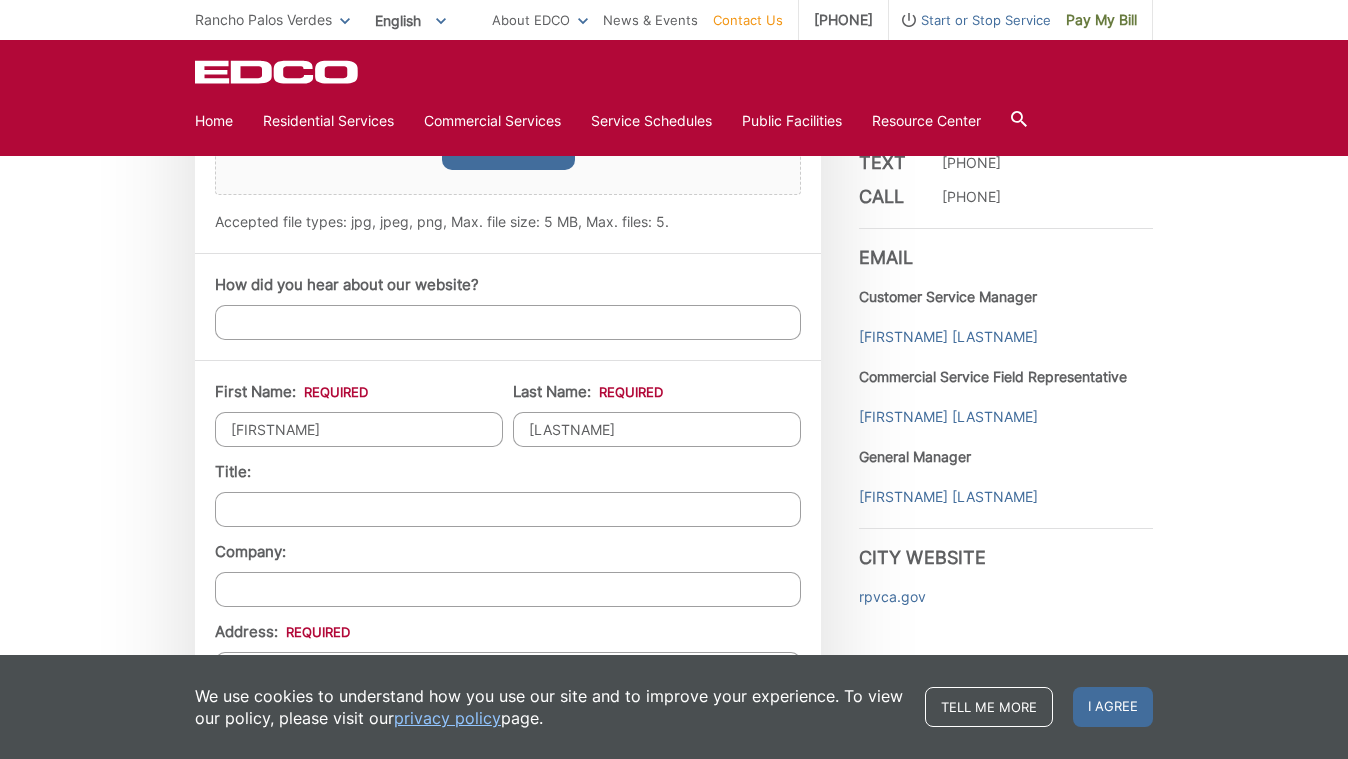 type on "[LASTNAME]" 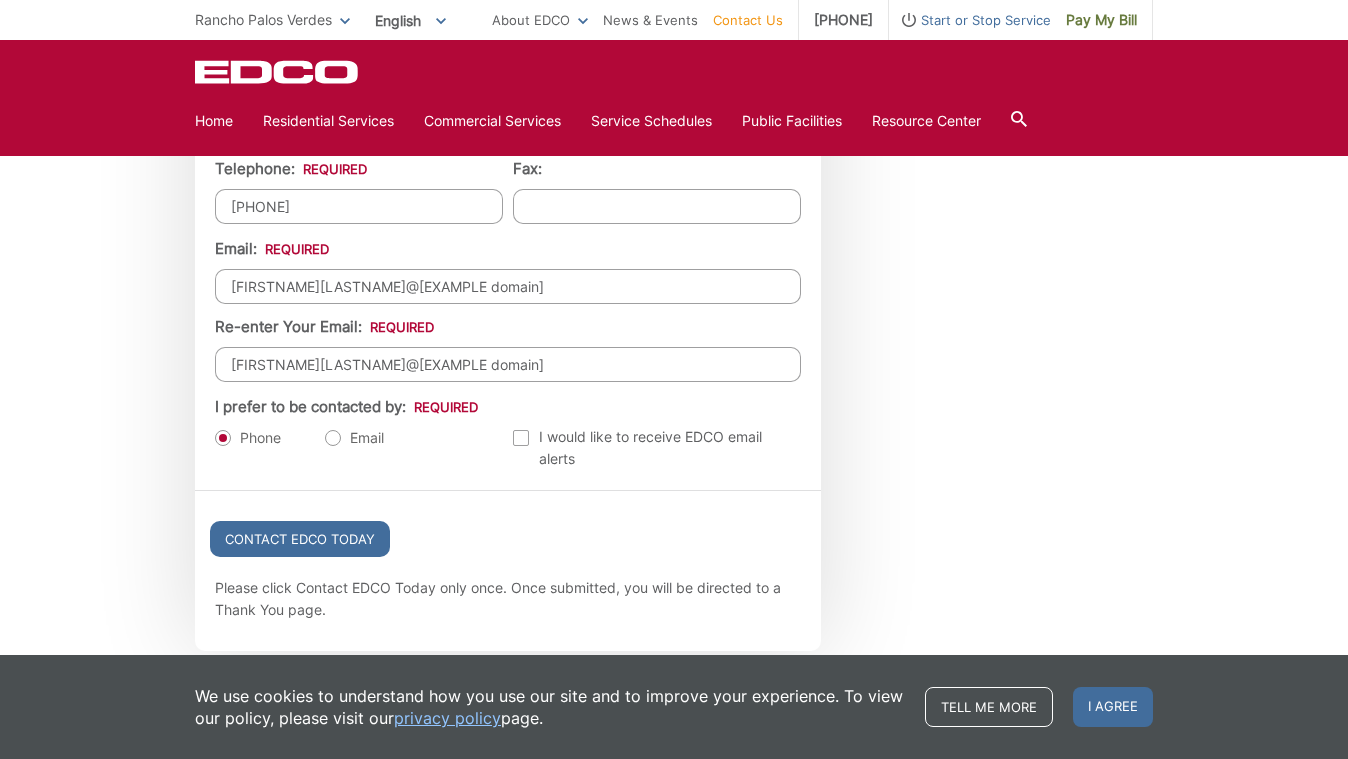 scroll, scrollTop: 2158, scrollLeft: 0, axis: vertical 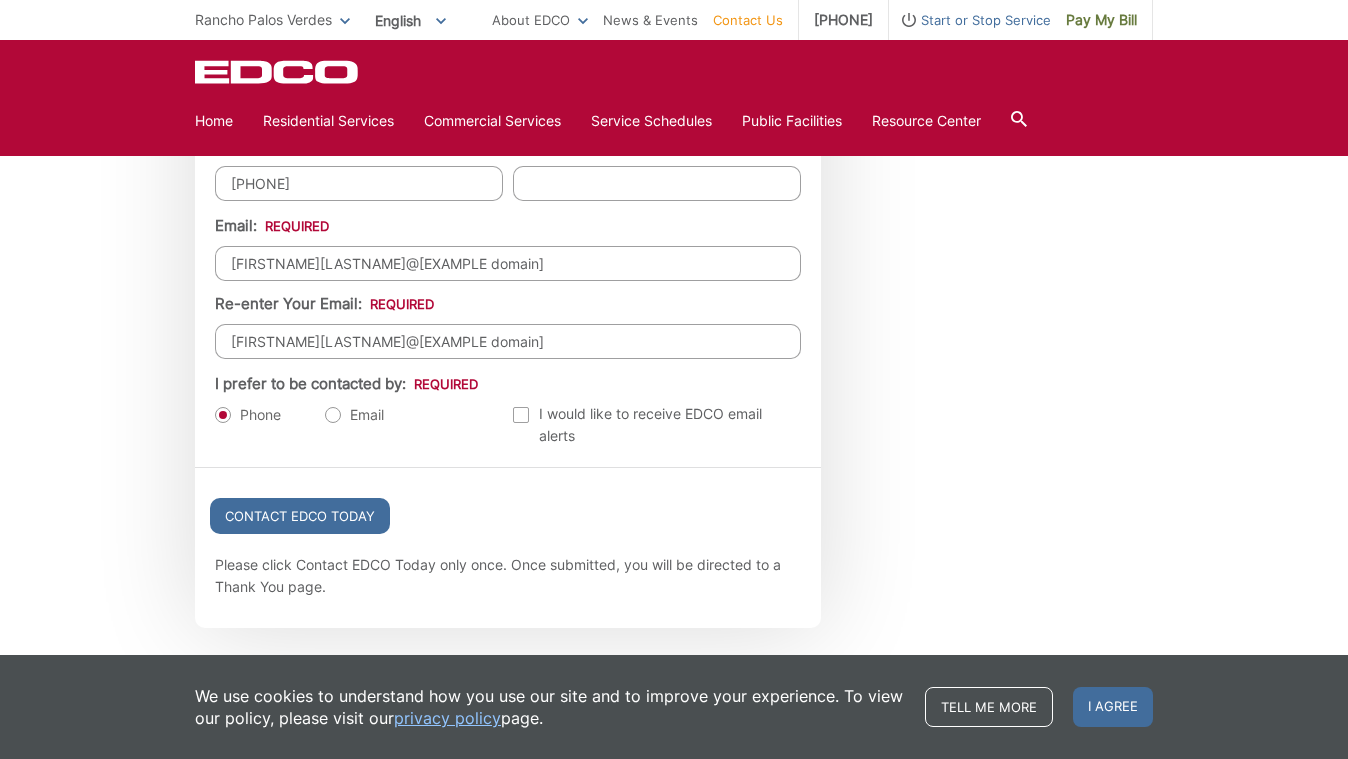 click on "Email" at bounding box center [354, 415] 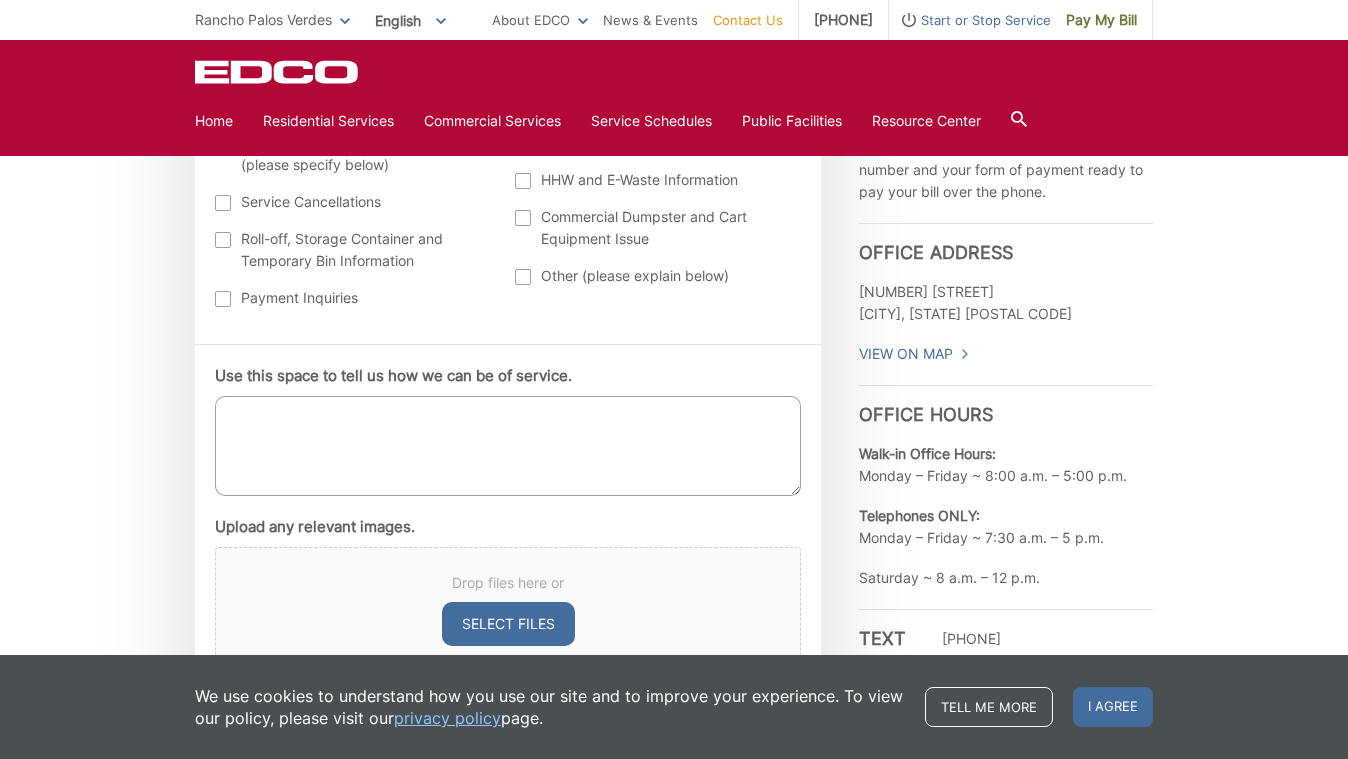 scroll, scrollTop: 1023, scrollLeft: 0, axis: vertical 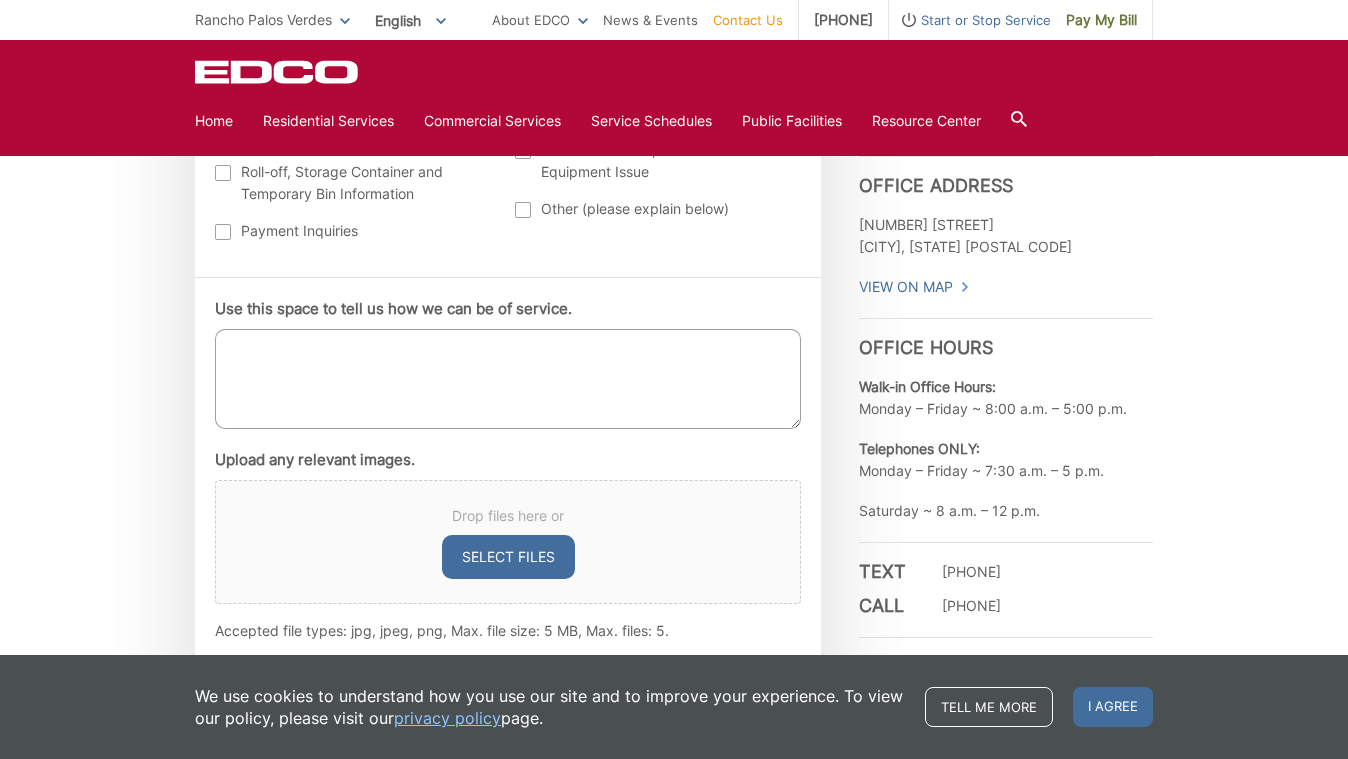 click on "Use this space to tell us how we can be of service." at bounding box center [508, 379] 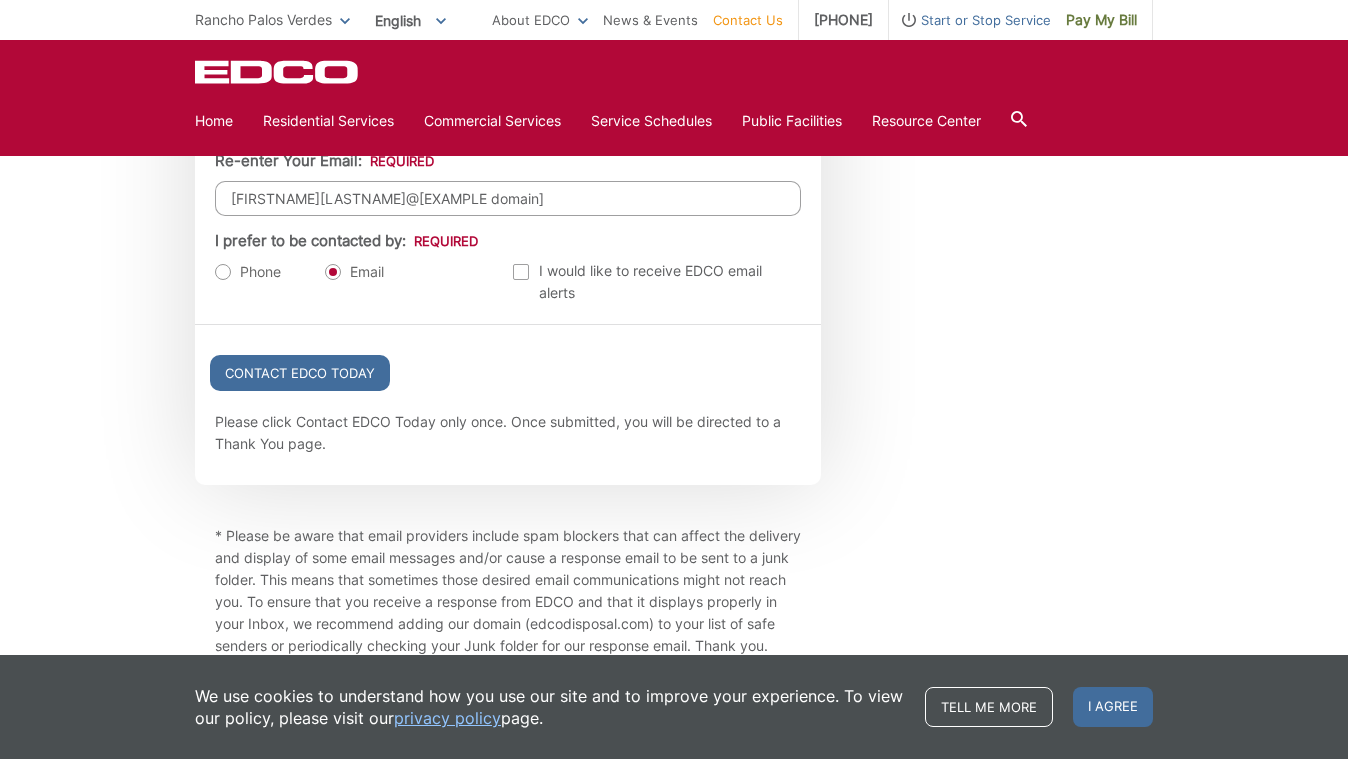 scroll, scrollTop: 2363, scrollLeft: 0, axis: vertical 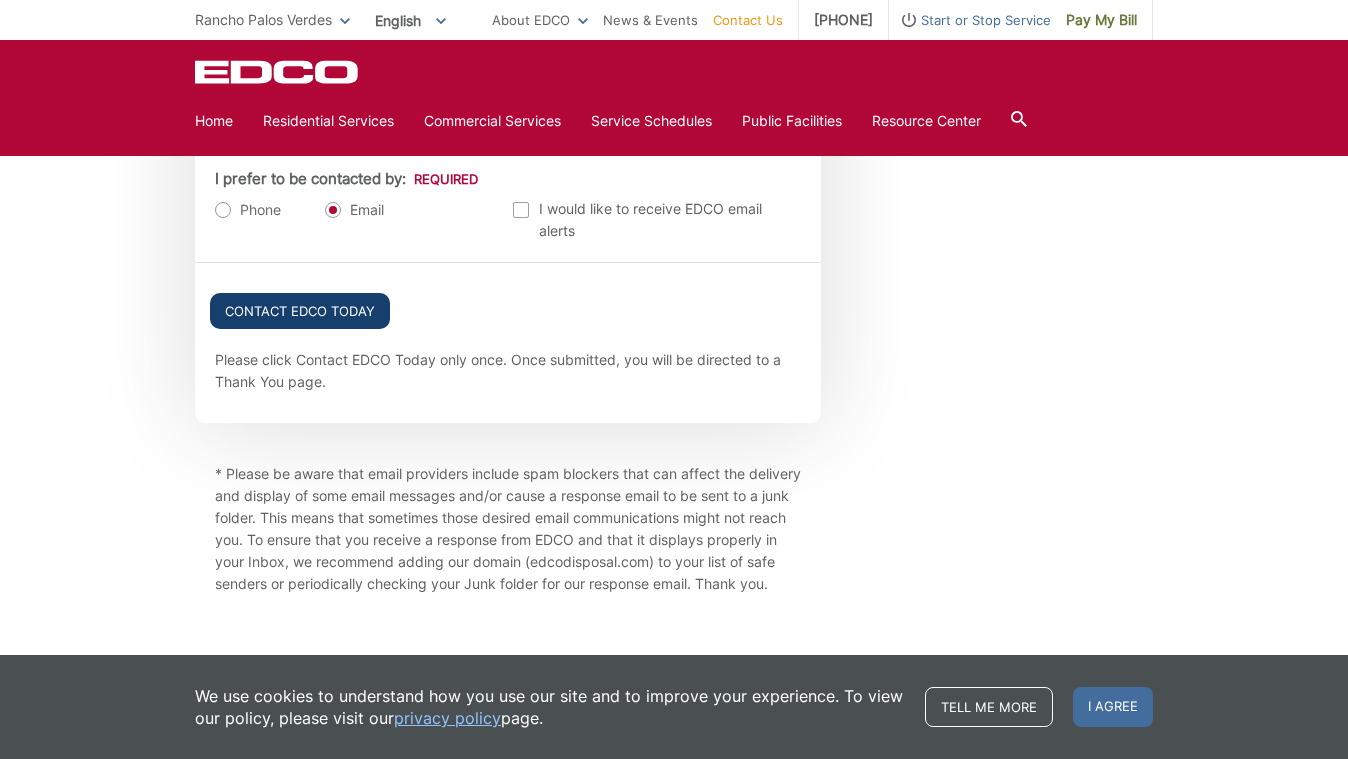 type on "I would like to schedule a bulky item pickup for one twin mattress, one ikea table with drawers, and one small wooden table." 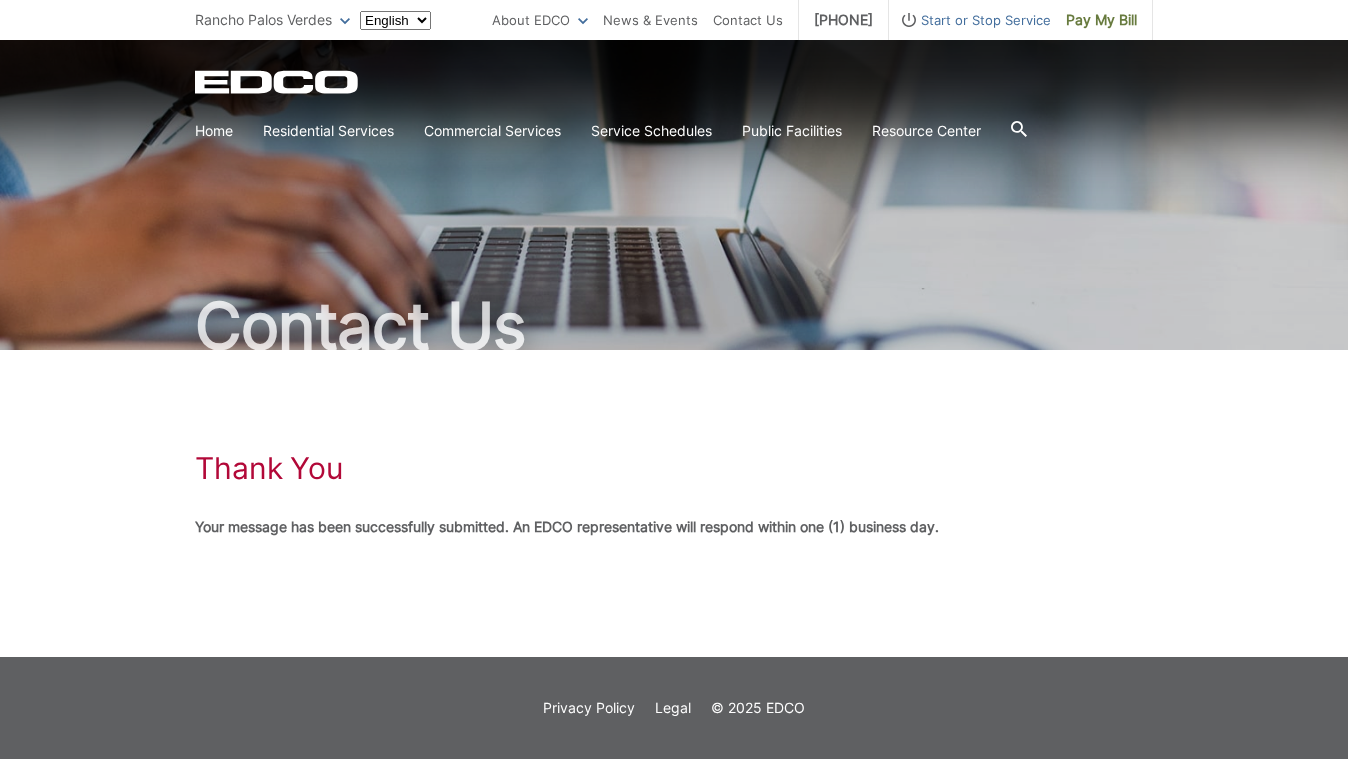 scroll, scrollTop: 0, scrollLeft: 0, axis: both 